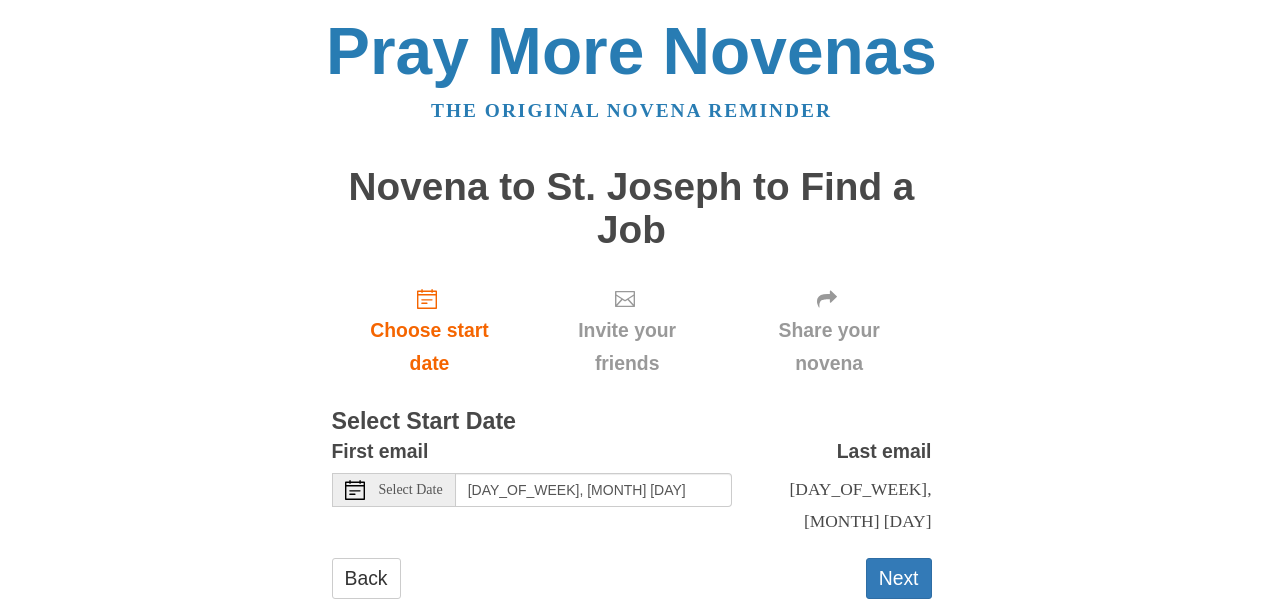 scroll, scrollTop: 28, scrollLeft: 0, axis: vertical 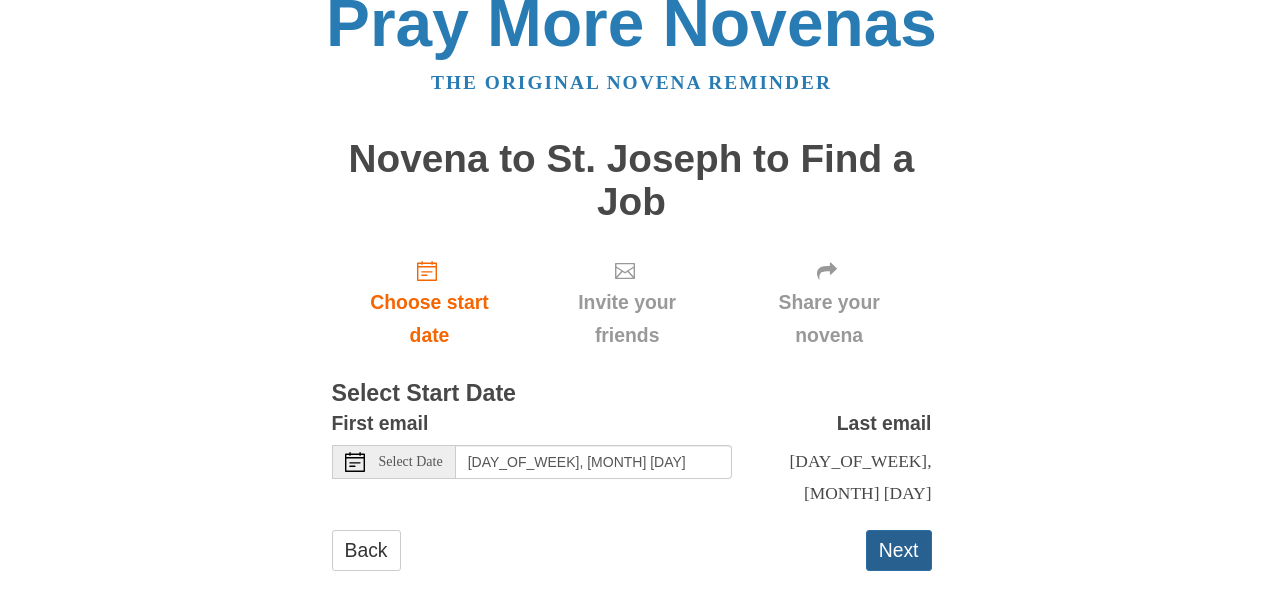 click on "Next" at bounding box center [899, 550] 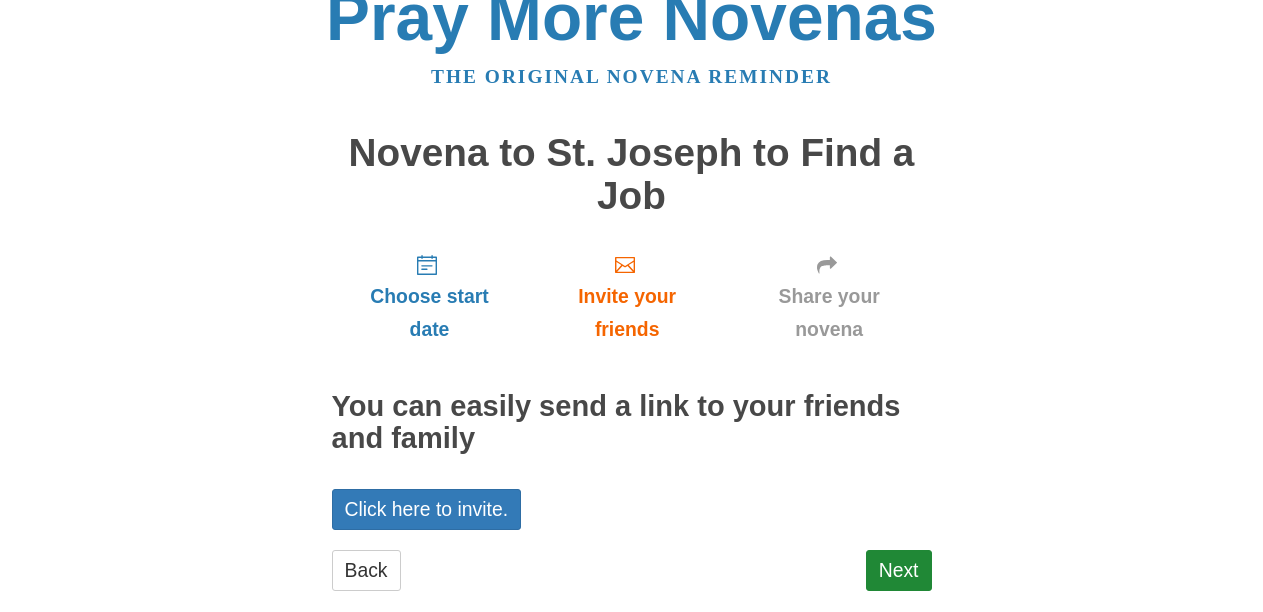 scroll, scrollTop: 28, scrollLeft: 0, axis: vertical 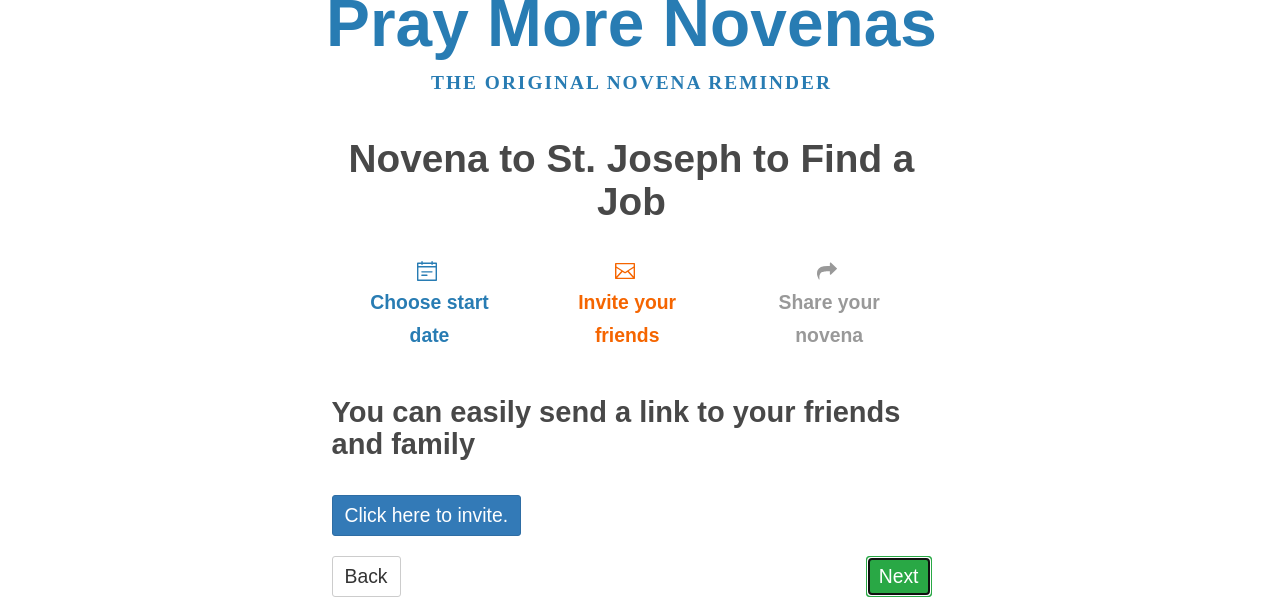 click on "Next" at bounding box center [899, 576] 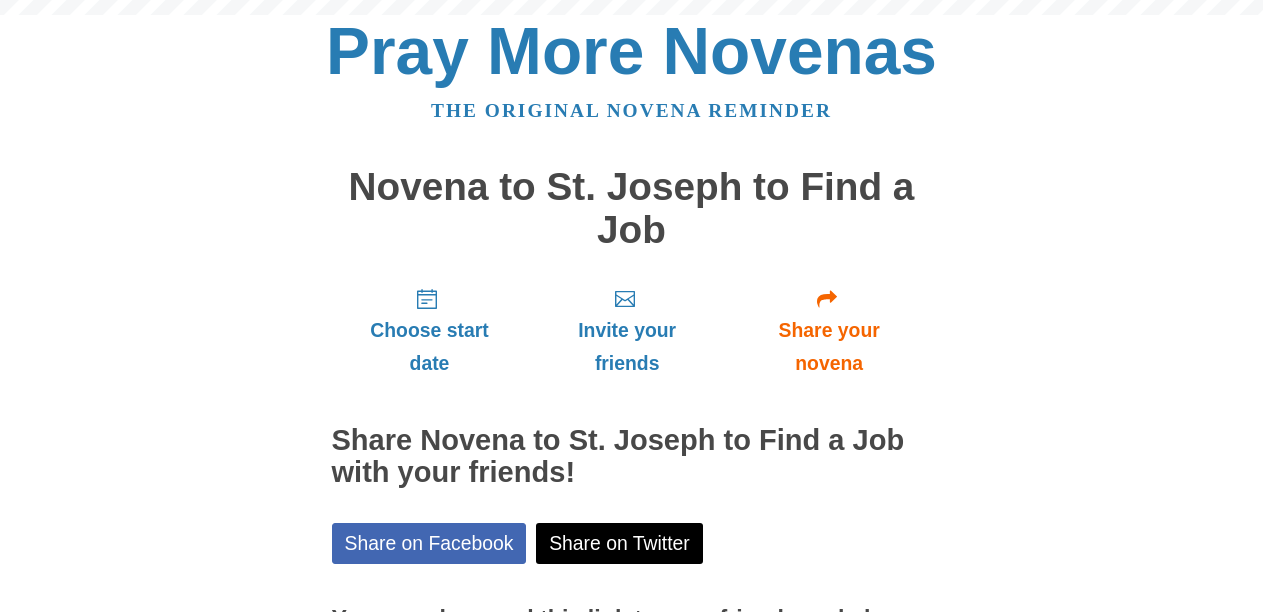 scroll, scrollTop: 0, scrollLeft: 0, axis: both 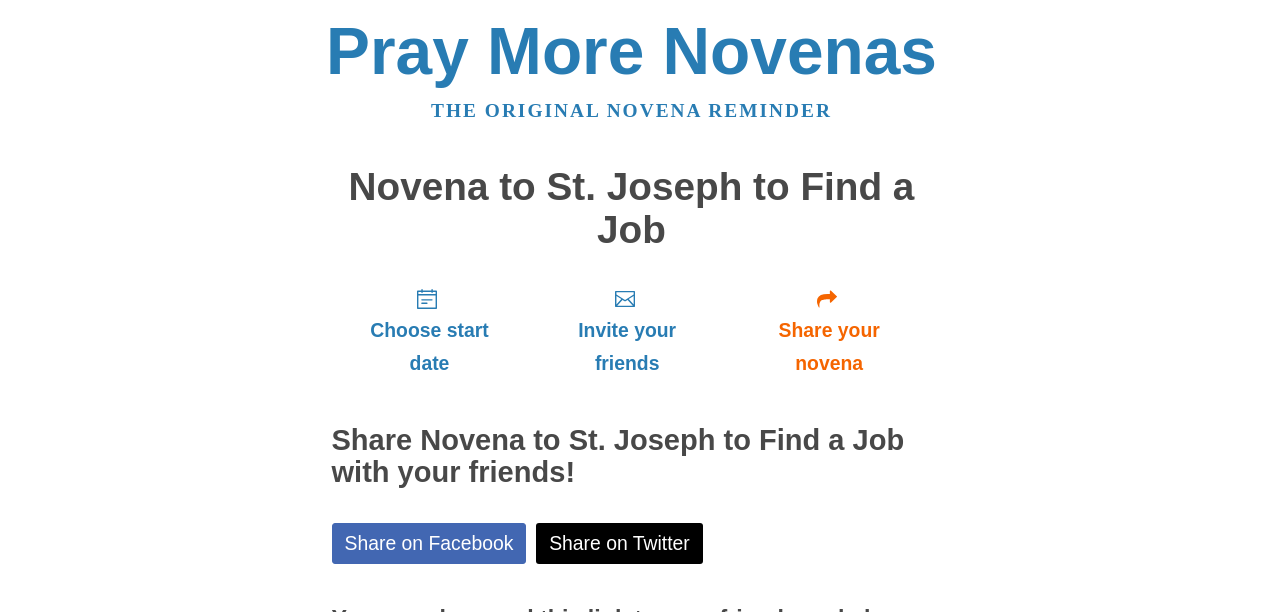 click on "Choose start date
Invite your friends
Share your novena
Share Novena to St. Joseph to Find a Job with your friends!
Share on Facebook
Share on Twitter
You can also send this link to your friends and share your novena that way
https://www.praymorenovenas.com/novena-to-st-joseph-to-find-a-job/[NUMBER]
Click to copy
Back
Finish" at bounding box center (632, 539) 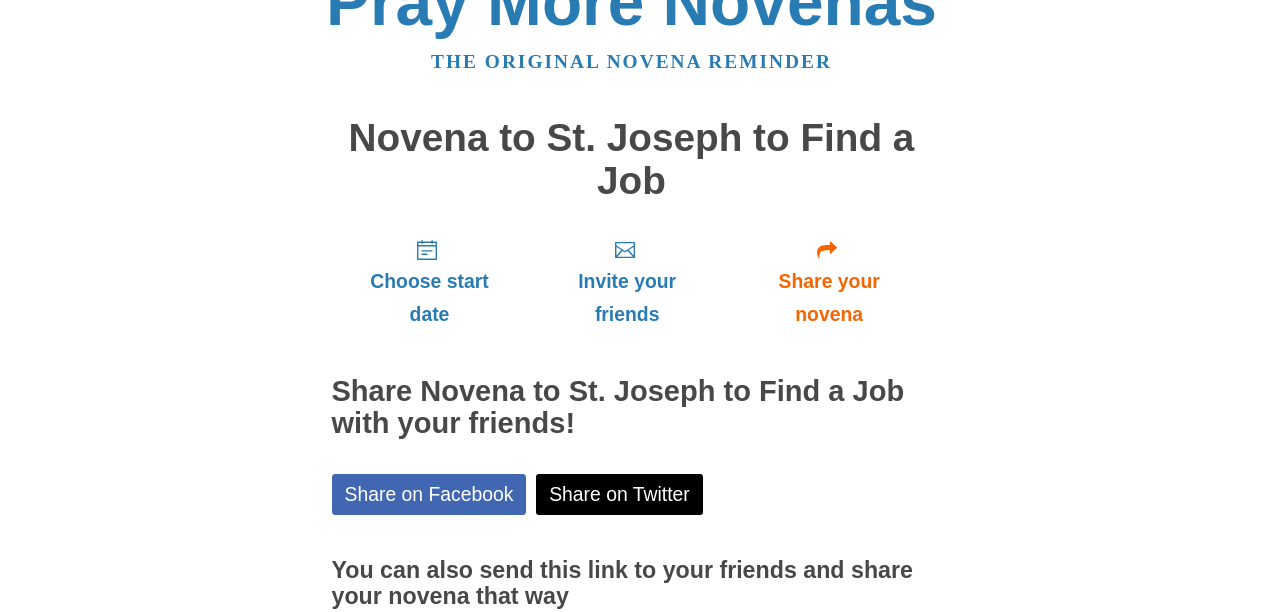 scroll, scrollTop: 0, scrollLeft: 0, axis: both 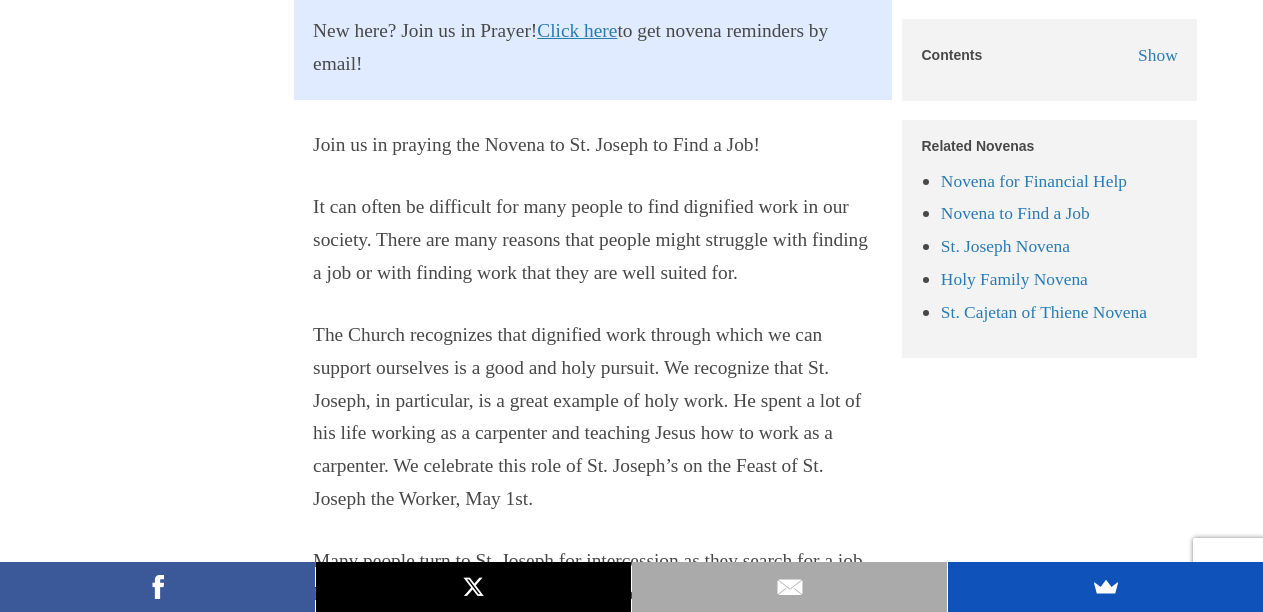 click on "Novena to St. Joseph to Find a Job
New here? Join us in Prayer!
Click here
to get novena reminders by email!
Contents
Show
Hide
Novena to St. Joseph to Find a Job
Why Pray the Novena to St. Joseph to Find a Job?
Novena to St. Joseph to Find a Job Prayers
Day 1
Day 2
Day 3
Day 4
Day 5
Day 6
Day 7
Day 8
Day 9
Other Novenas to St. Joseph
Join us in praying the Novena to St. Joseph to Find a Job! It can often be difficult for many people to find dignified work in our society. There are many reasons that people might struggle with finding a job or with finding work that they are well suited for.
." at bounding box center (631, 5298) 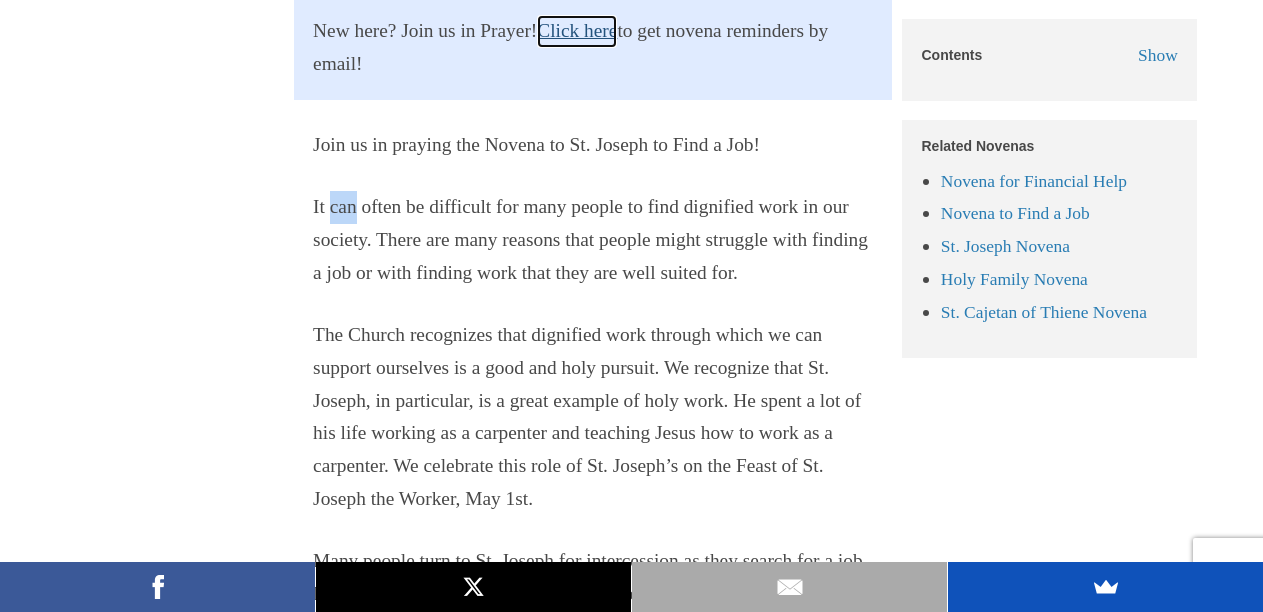 click on "Click here" at bounding box center (577, 31) 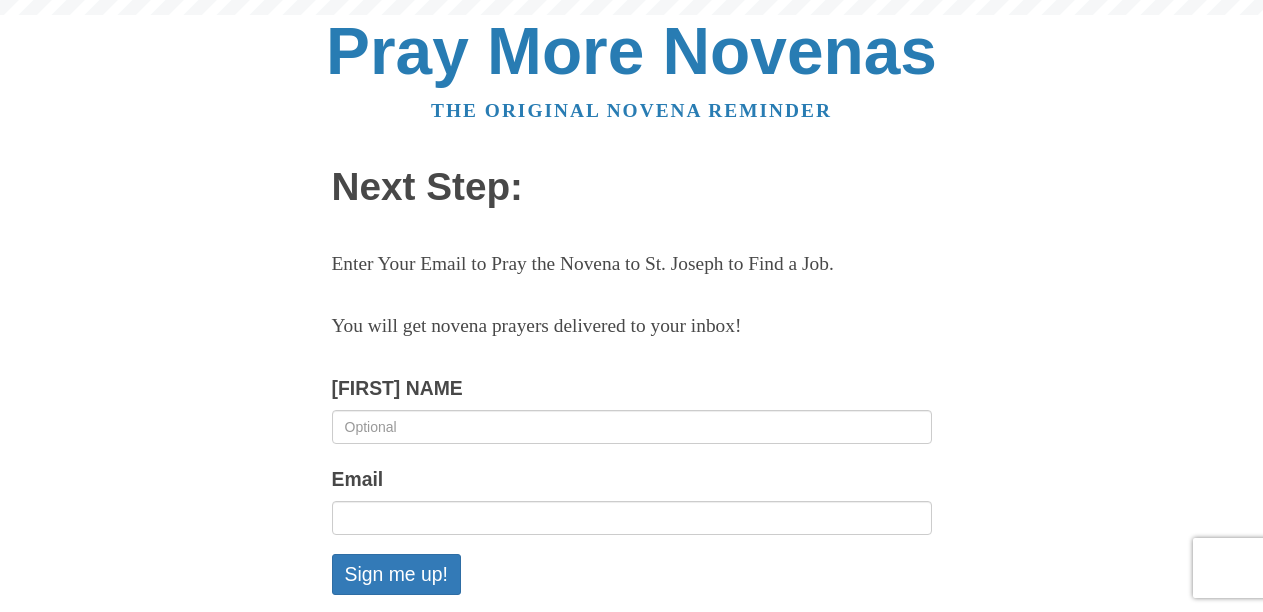 scroll, scrollTop: 0, scrollLeft: 0, axis: both 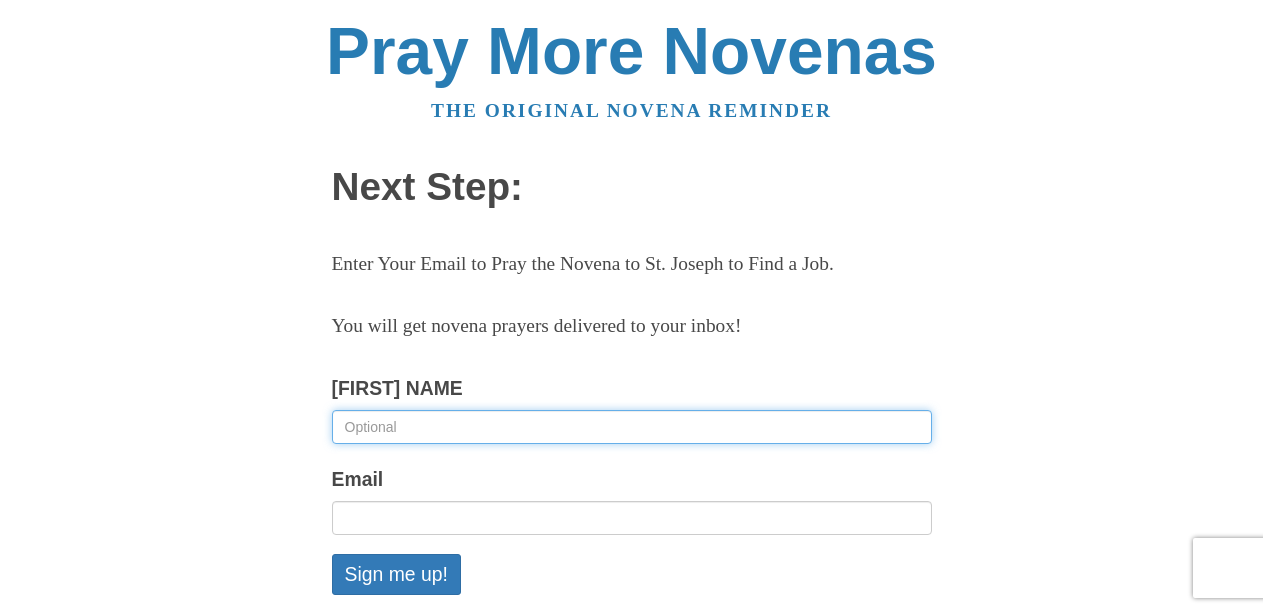 click on "[FIRST] NAME" at bounding box center [632, 427] 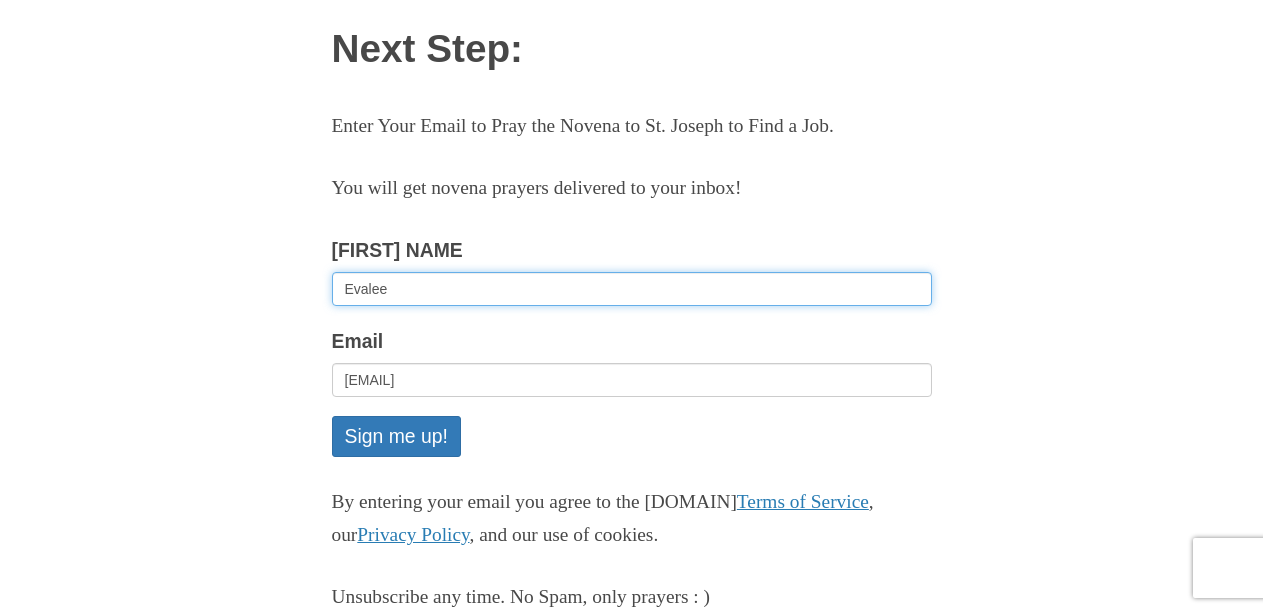 scroll, scrollTop: 150, scrollLeft: 0, axis: vertical 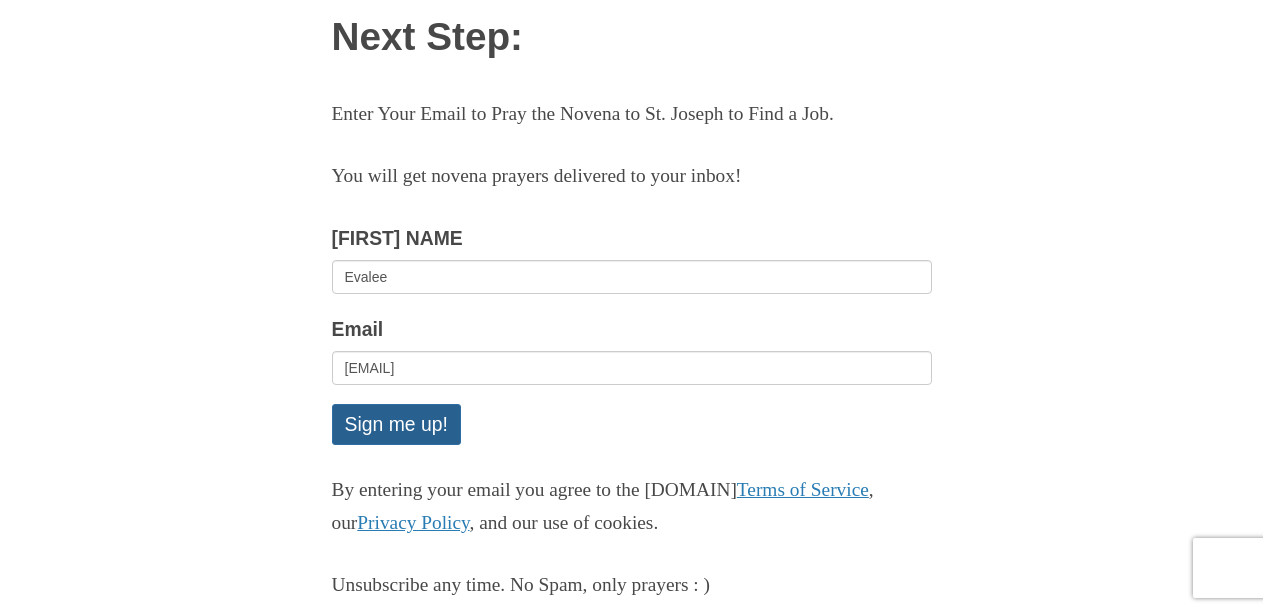 click on "Sign me up!" at bounding box center [396, 424] 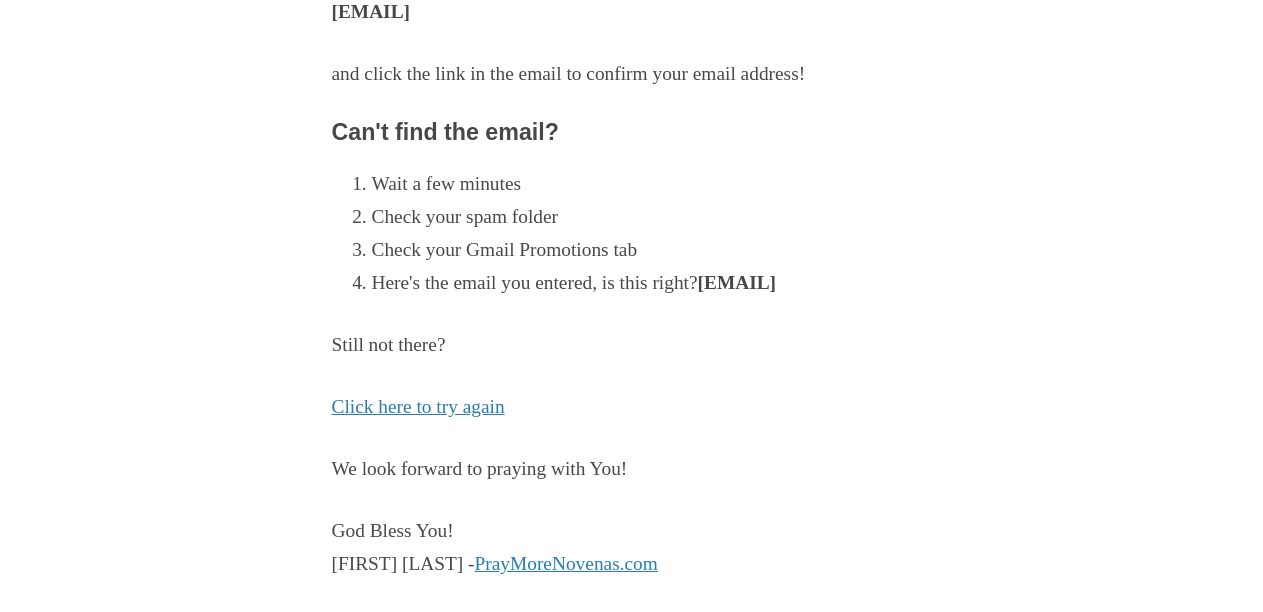 scroll, scrollTop: 353, scrollLeft: 0, axis: vertical 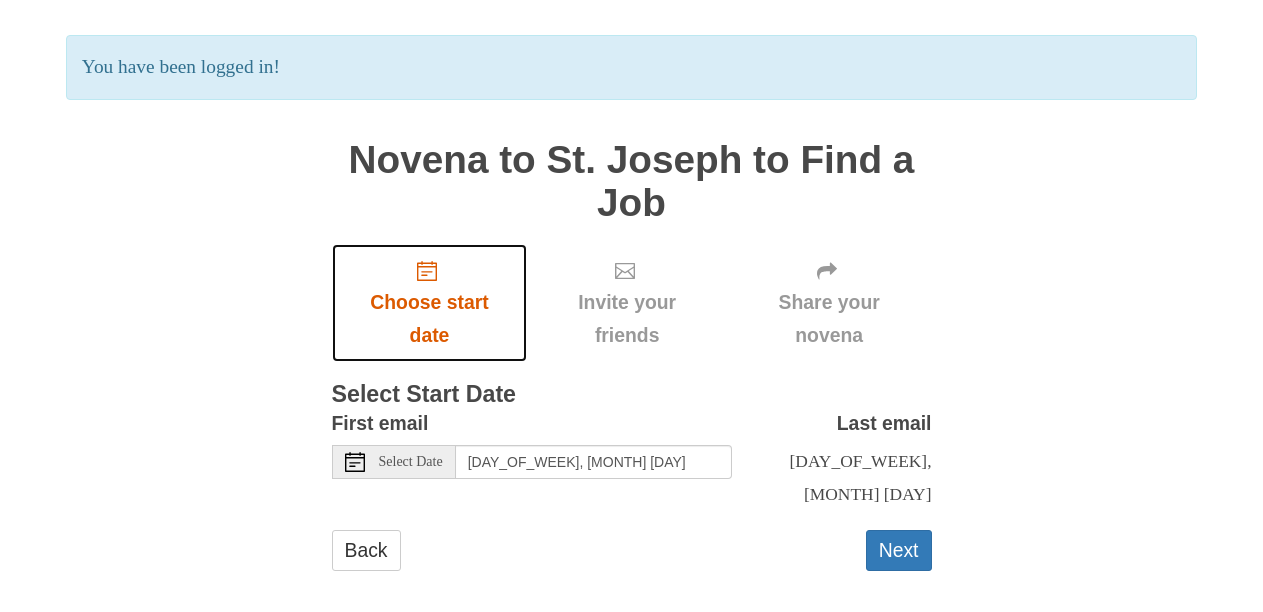 click on "Choose start date" at bounding box center [430, 319] 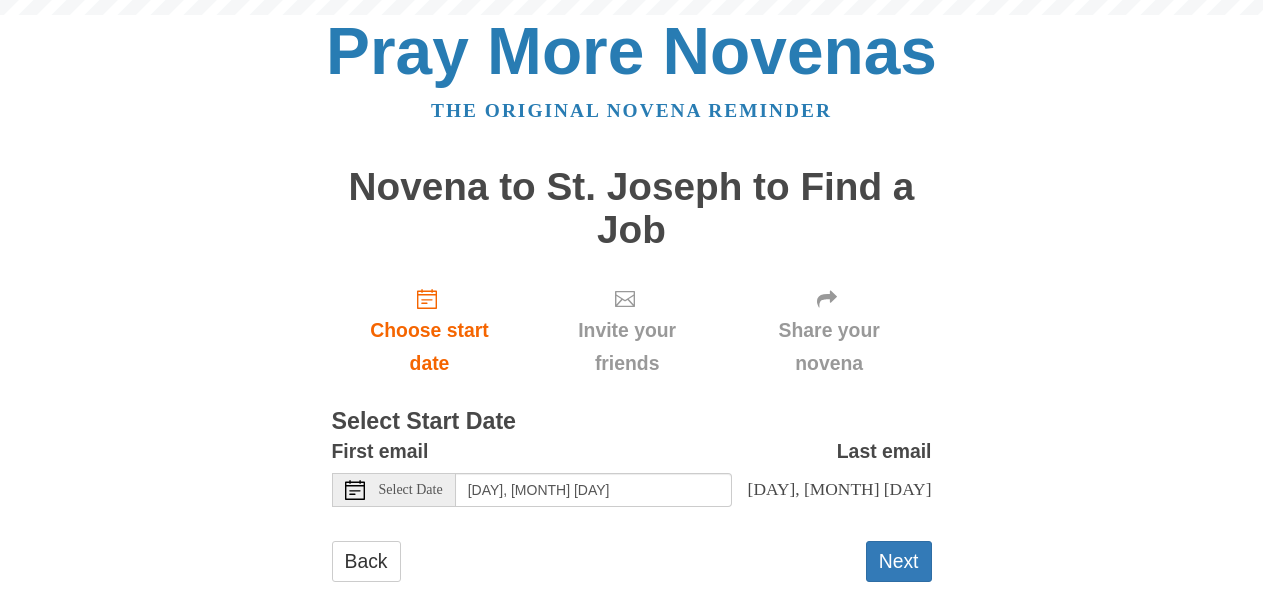 scroll, scrollTop: 0, scrollLeft: 0, axis: both 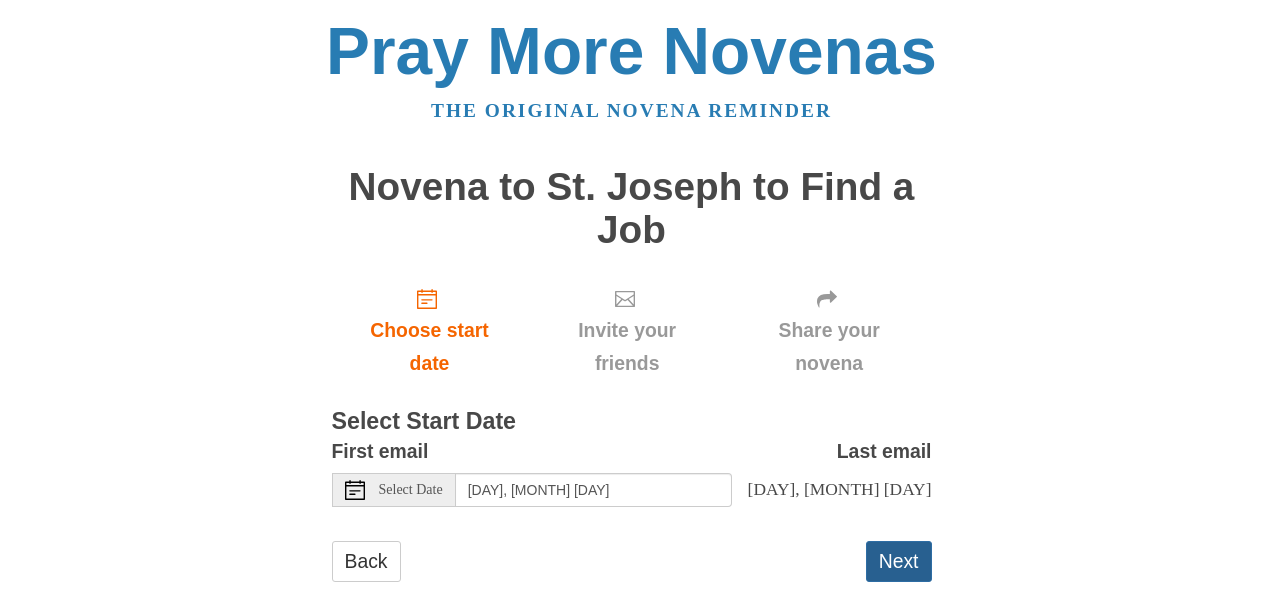 click on "Next" at bounding box center (899, 561) 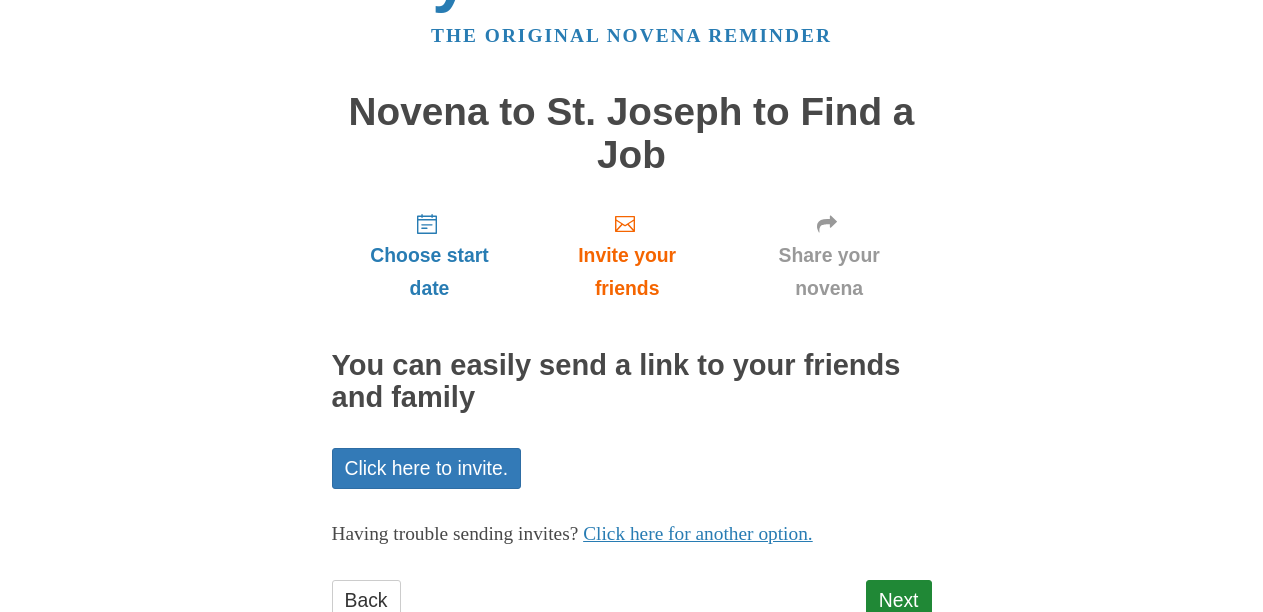 scroll, scrollTop: 142, scrollLeft: 0, axis: vertical 